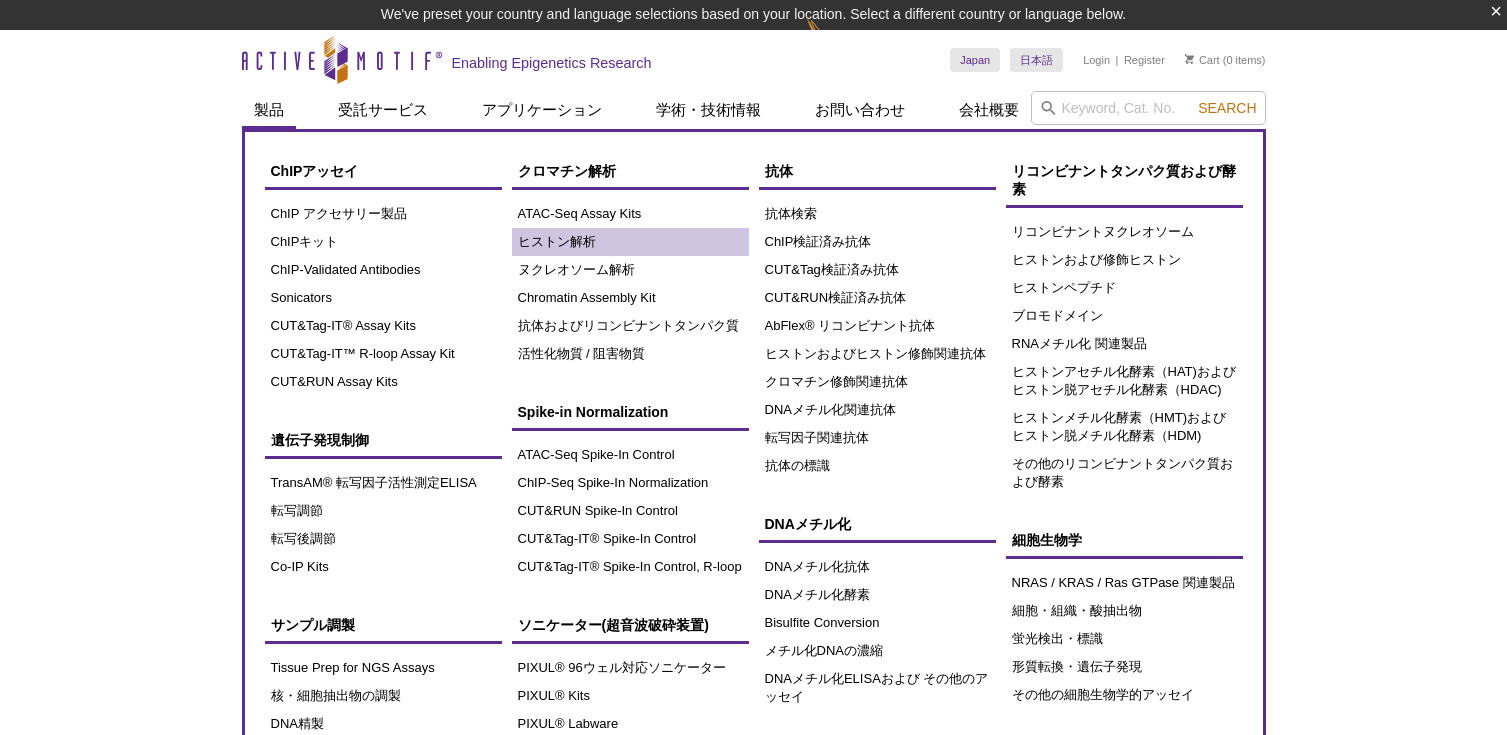 scroll, scrollTop: 0, scrollLeft: 0, axis: both 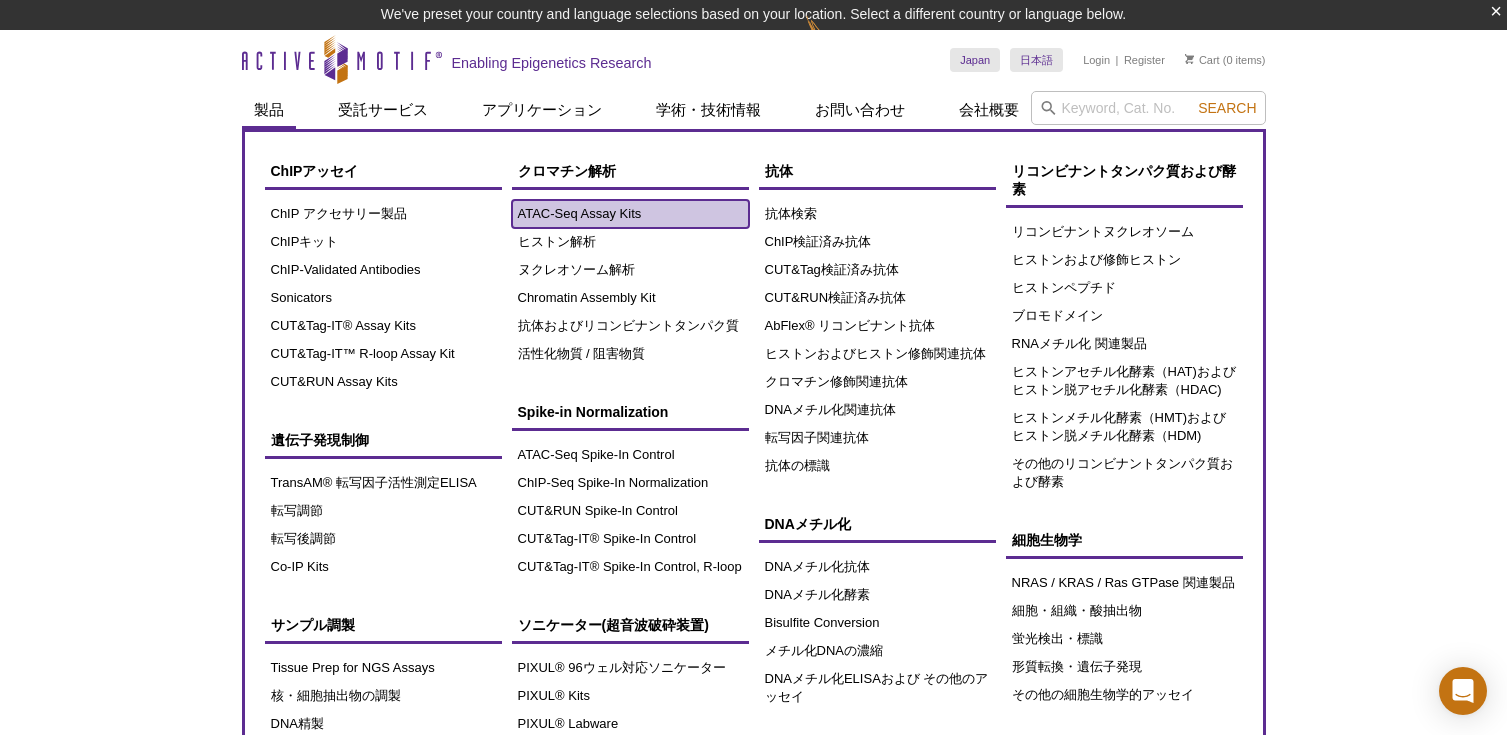 click on "ATAC-Seq Assay Kits" at bounding box center (630, 214) 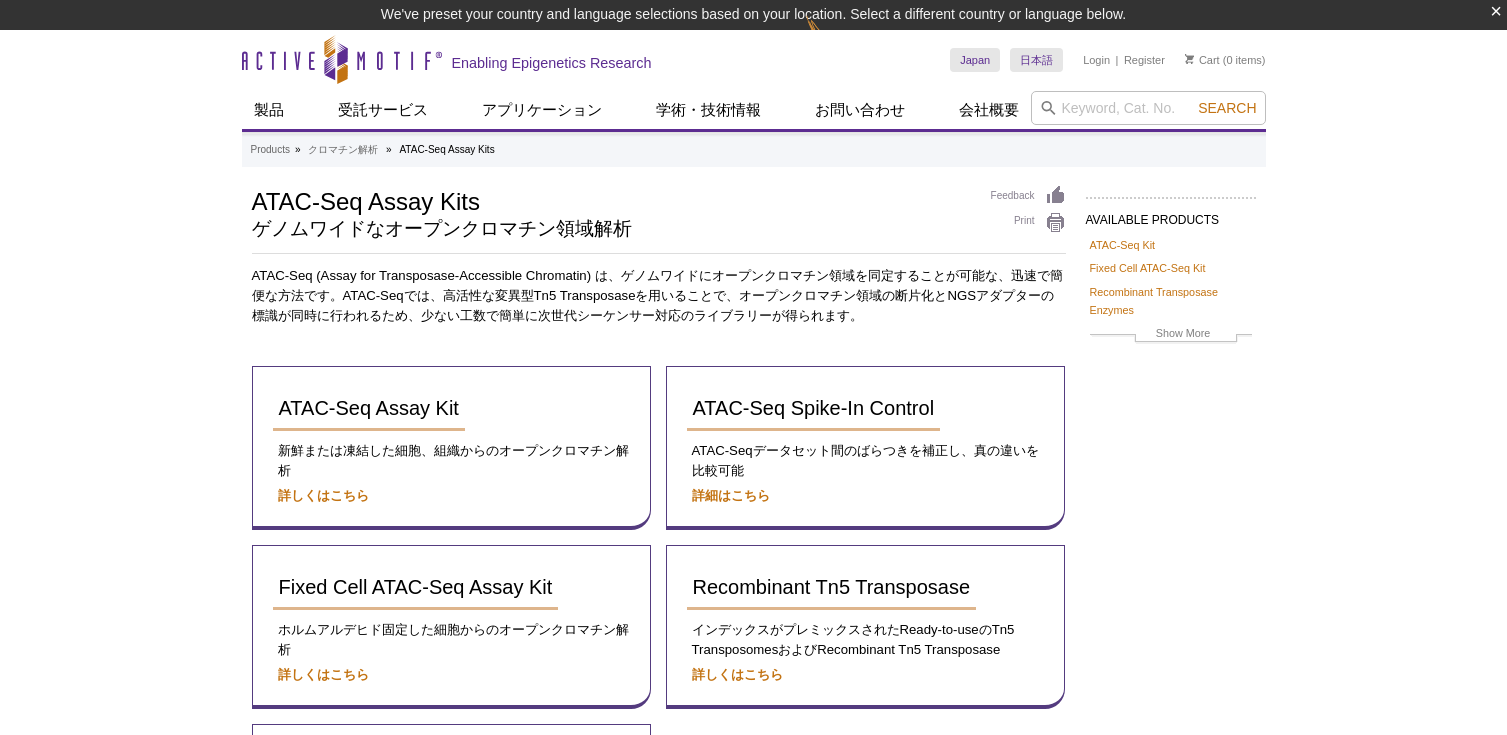 scroll, scrollTop: 0, scrollLeft: 0, axis: both 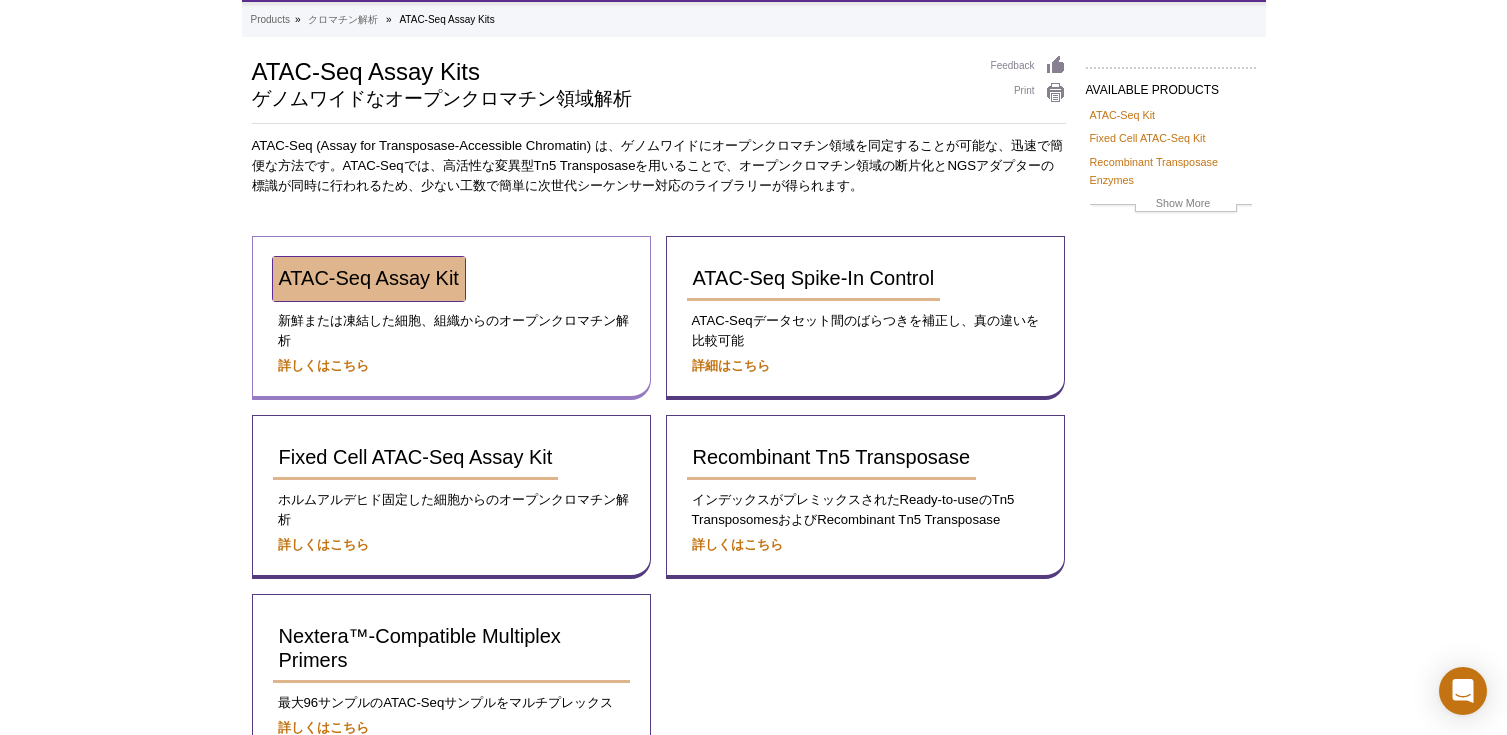 click on "ATAC-Seq Assay Kit" at bounding box center [369, 279] 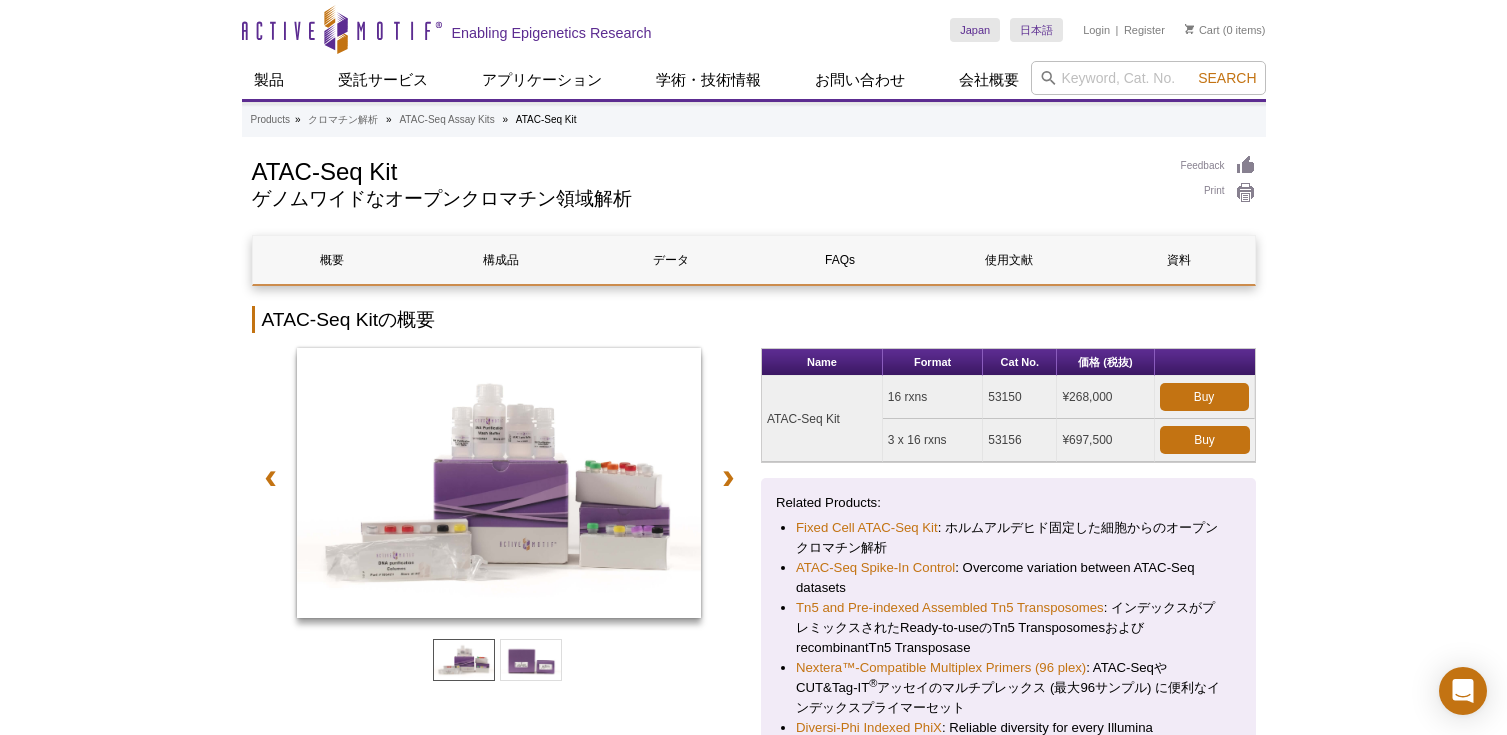scroll, scrollTop: 0, scrollLeft: 0, axis: both 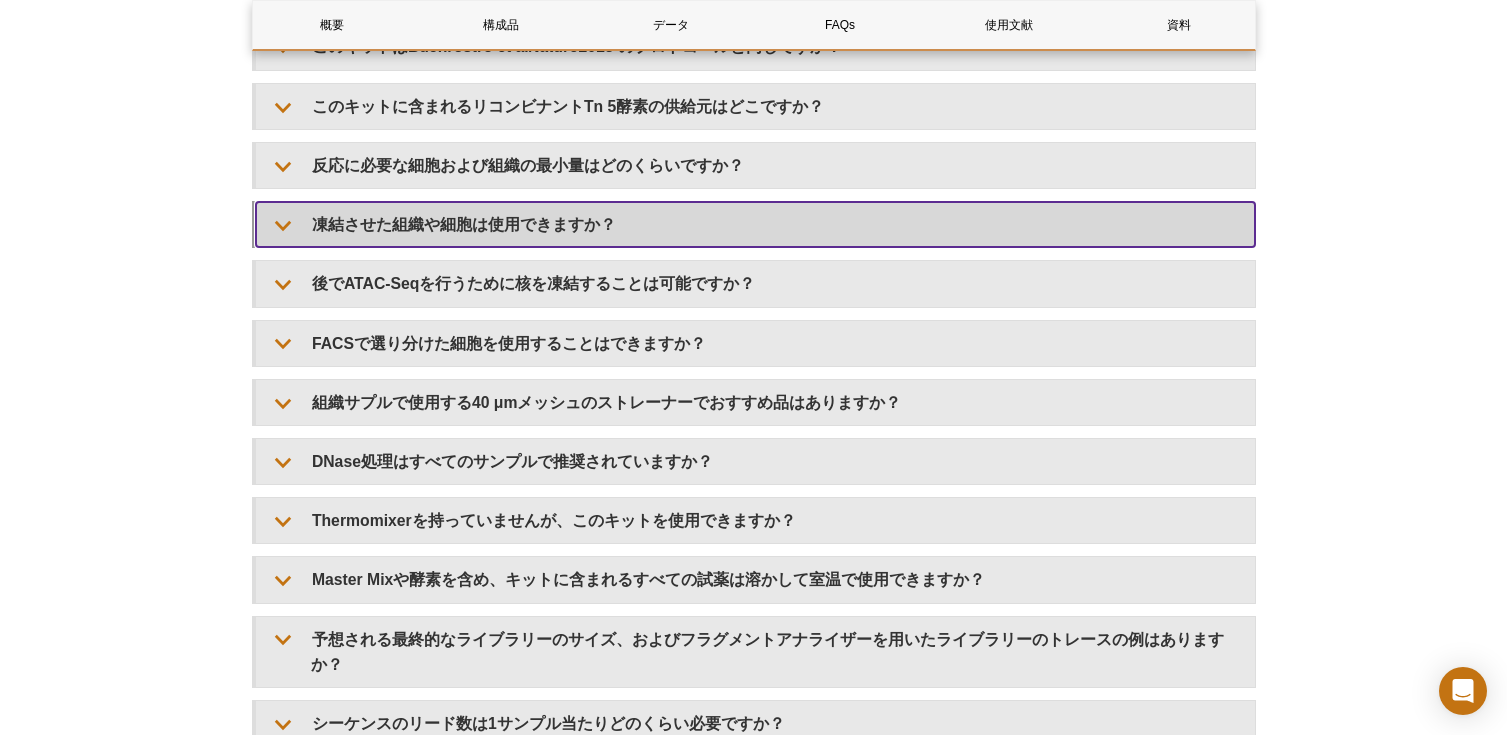 click on "凍結させた組織や細胞は使用できますか？" at bounding box center (755, 224) 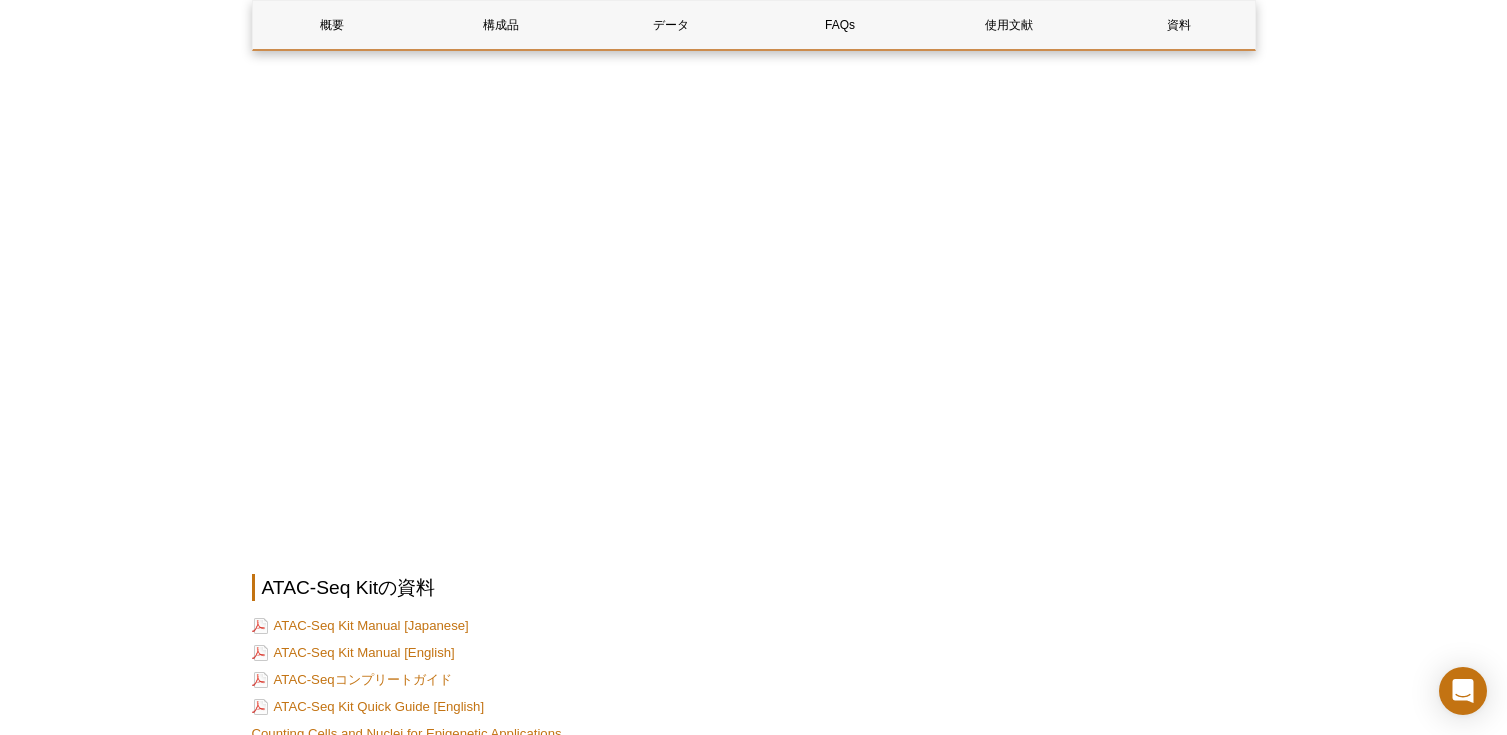 scroll, scrollTop: 5000, scrollLeft: 0, axis: vertical 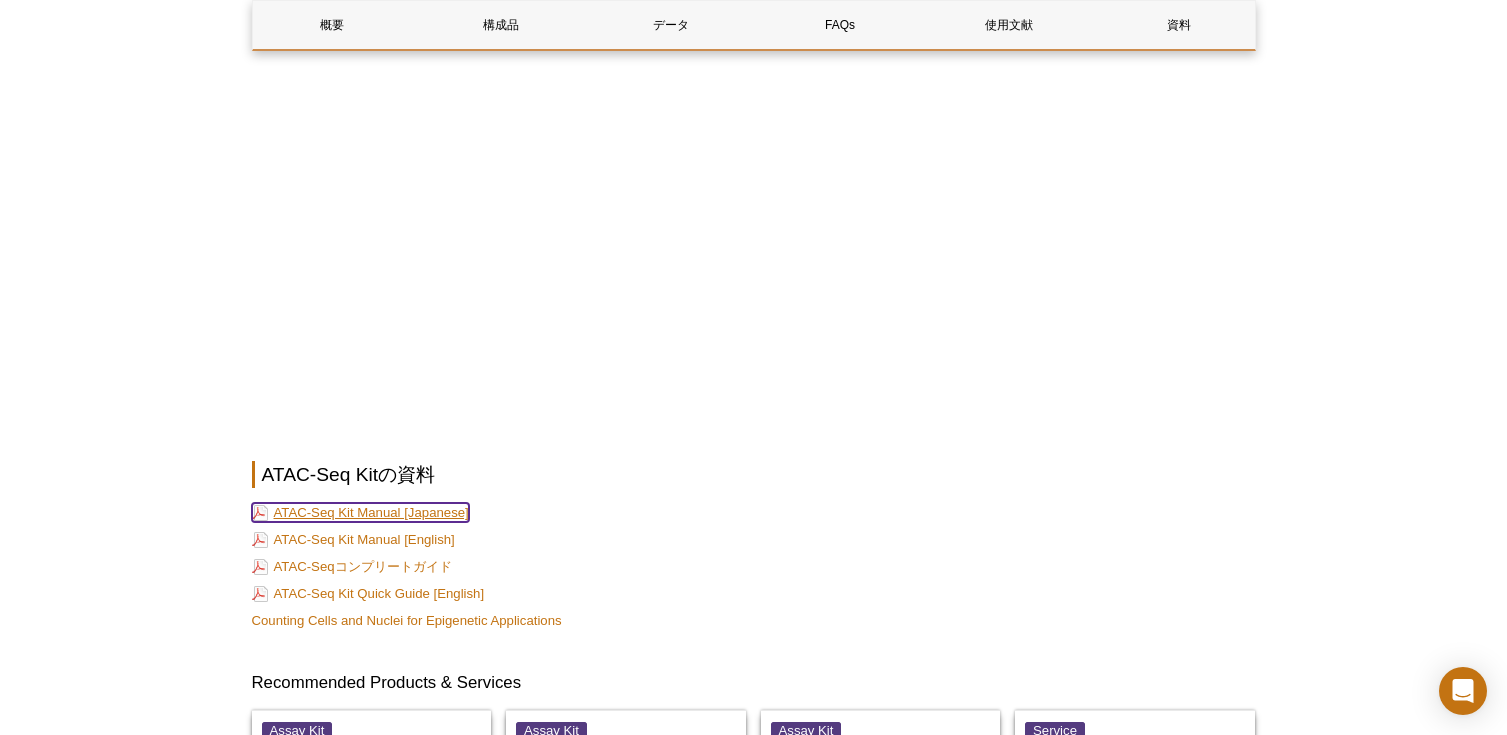 click on "ATAC-Seq Kit Manual [Japanese]" at bounding box center (360, 512) 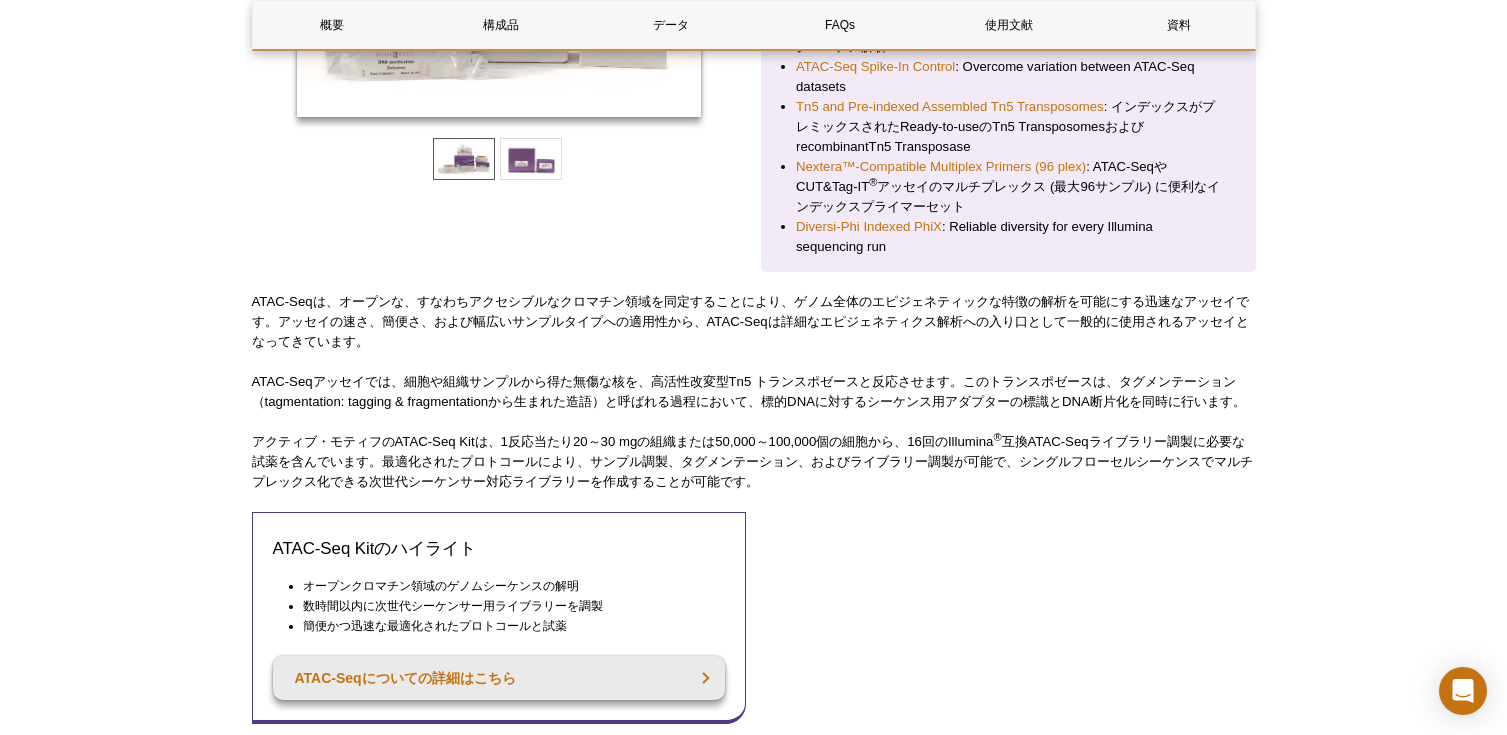 scroll, scrollTop: 0, scrollLeft: 0, axis: both 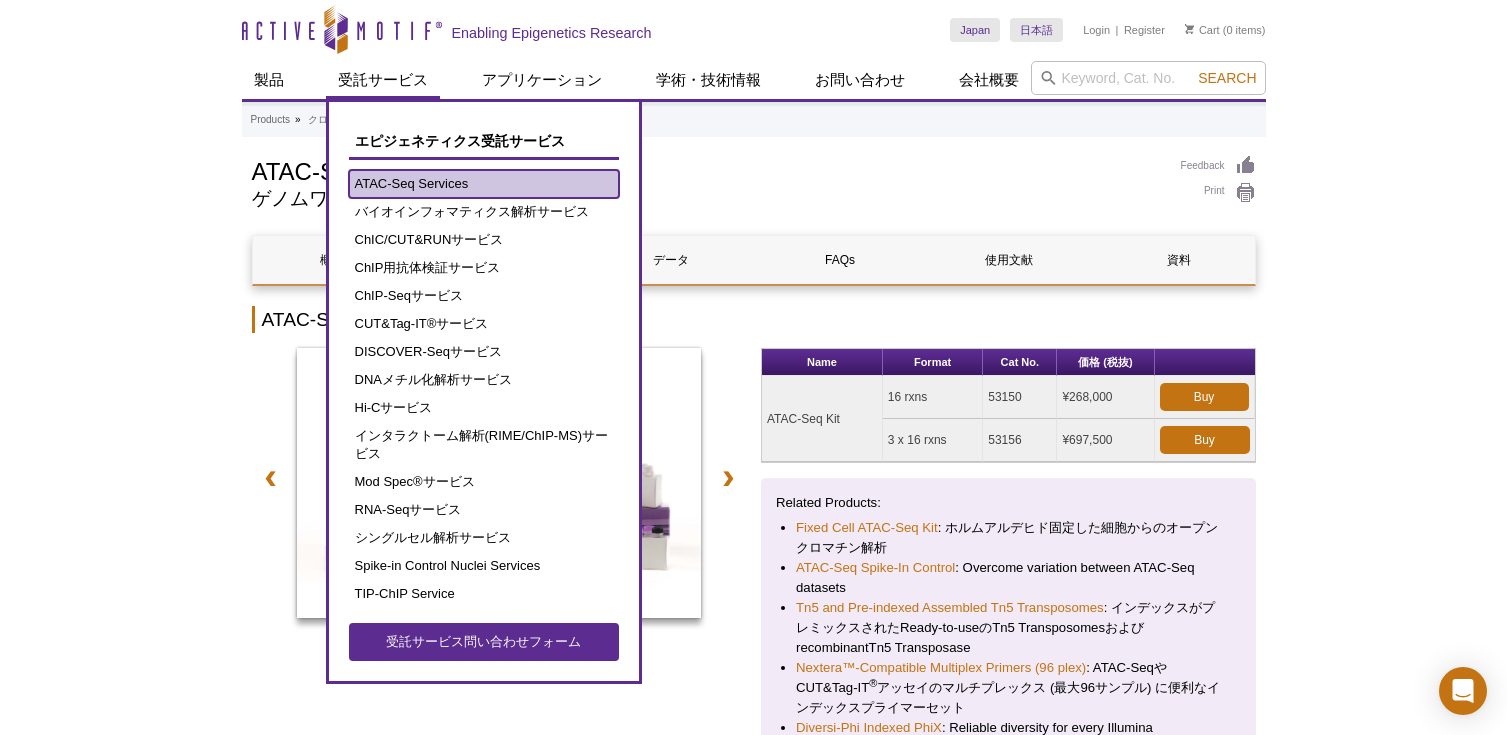 click on "ATAC-Seq Services" at bounding box center [484, 184] 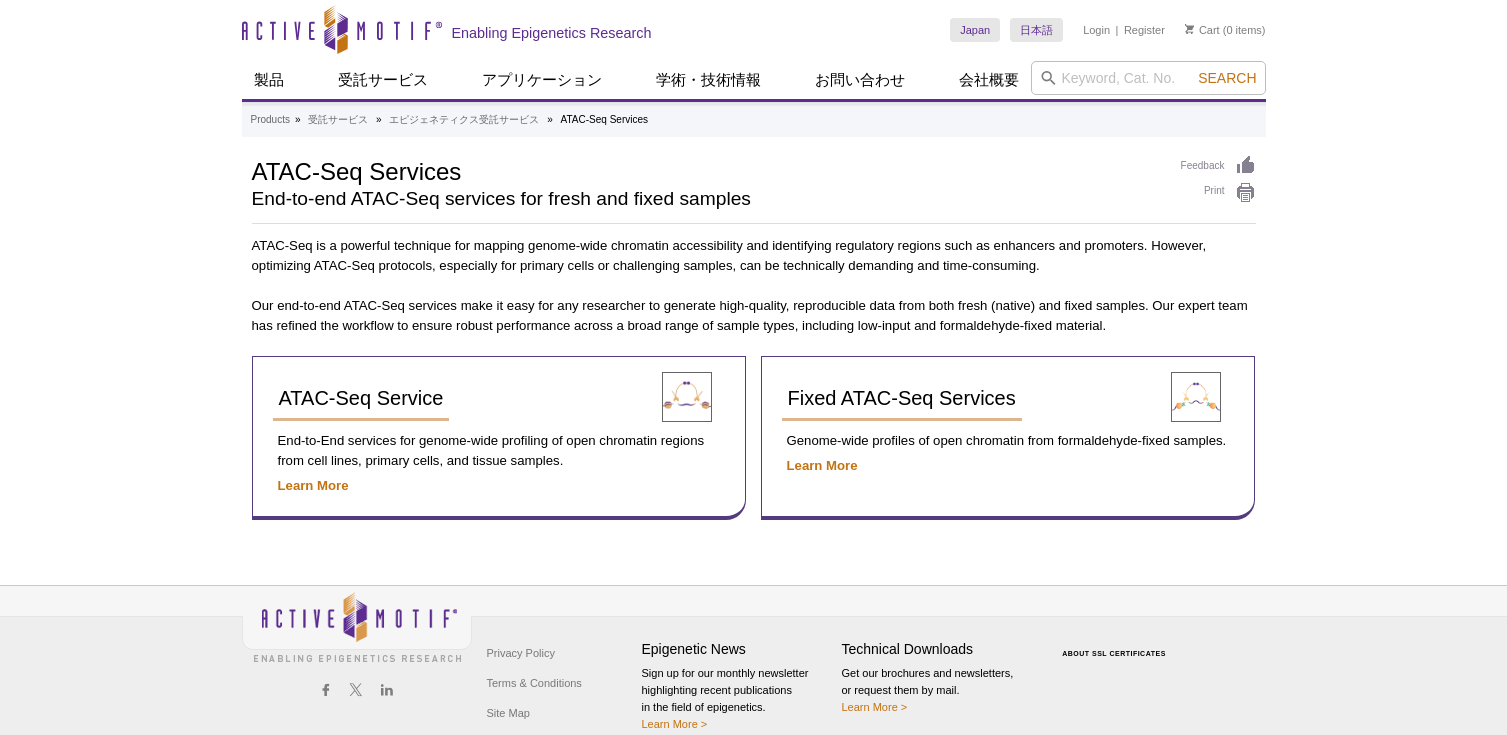 scroll, scrollTop: 0, scrollLeft: 0, axis: both 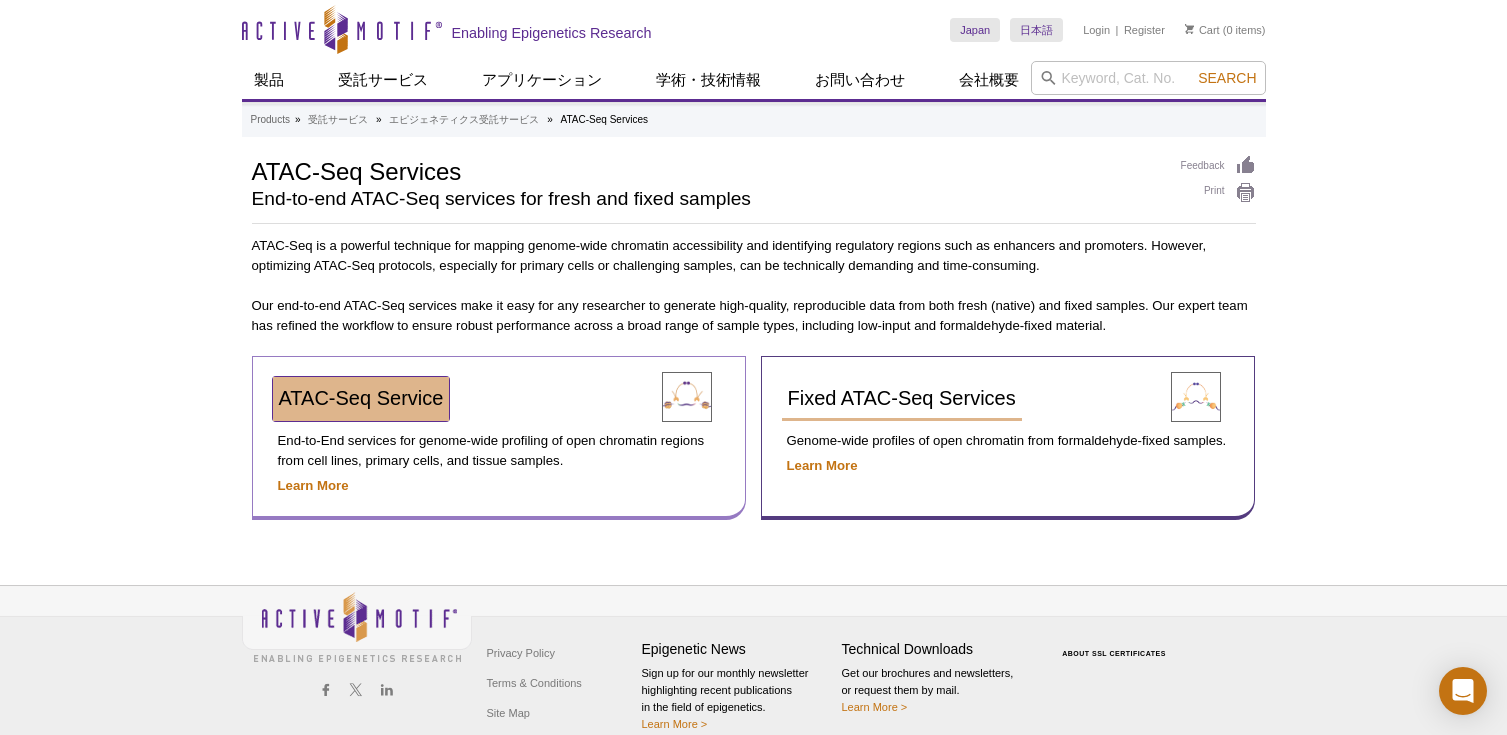 click on "ATAC-Seq Service" at bounding box center (361, 398) 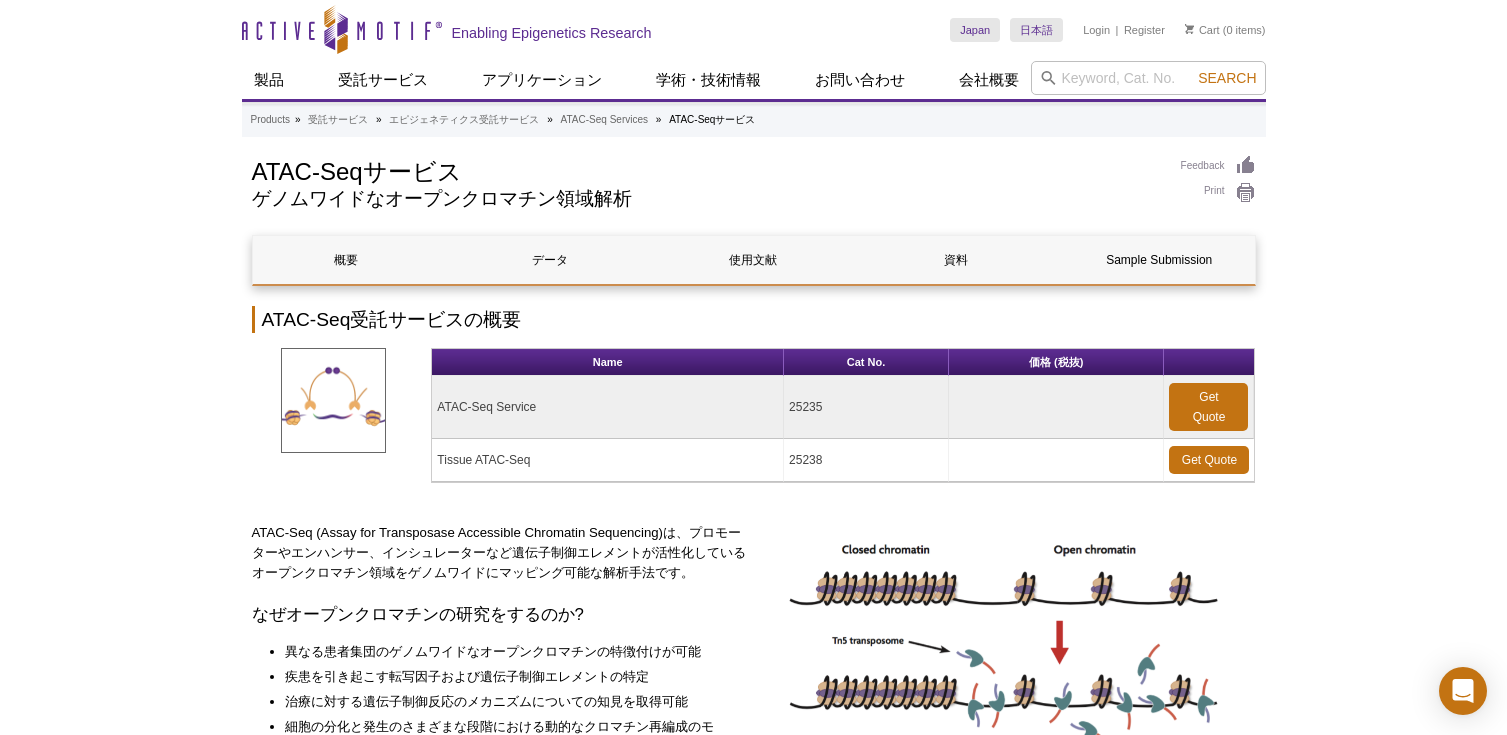 scroll, scrollTop: 0, scrollLeft: 0, axis: both 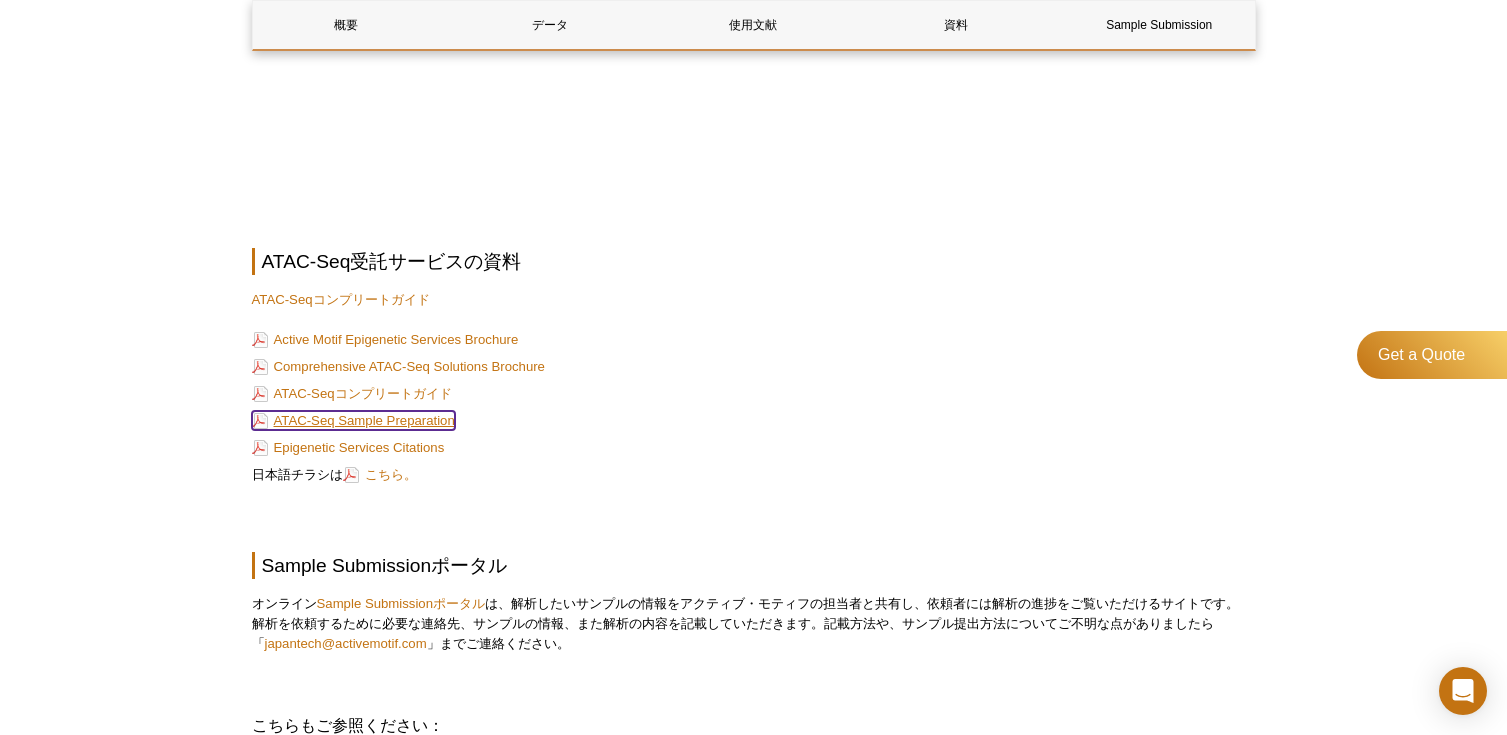 click on "ATAC-Seq Sample Preparation" at bounding box center [353, 420] 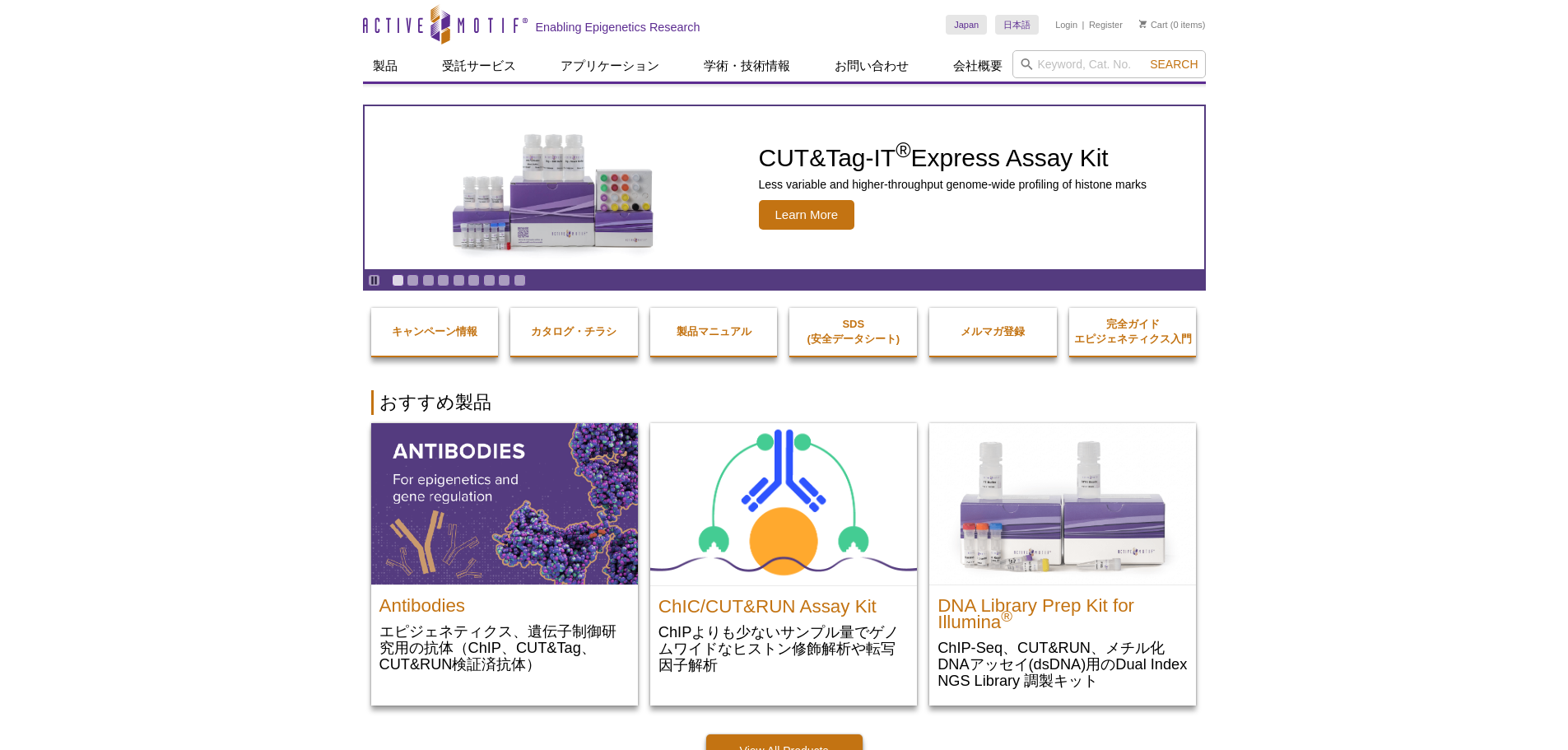 scroll, scrollTop: 0, scrollLeft: 0, axis: both 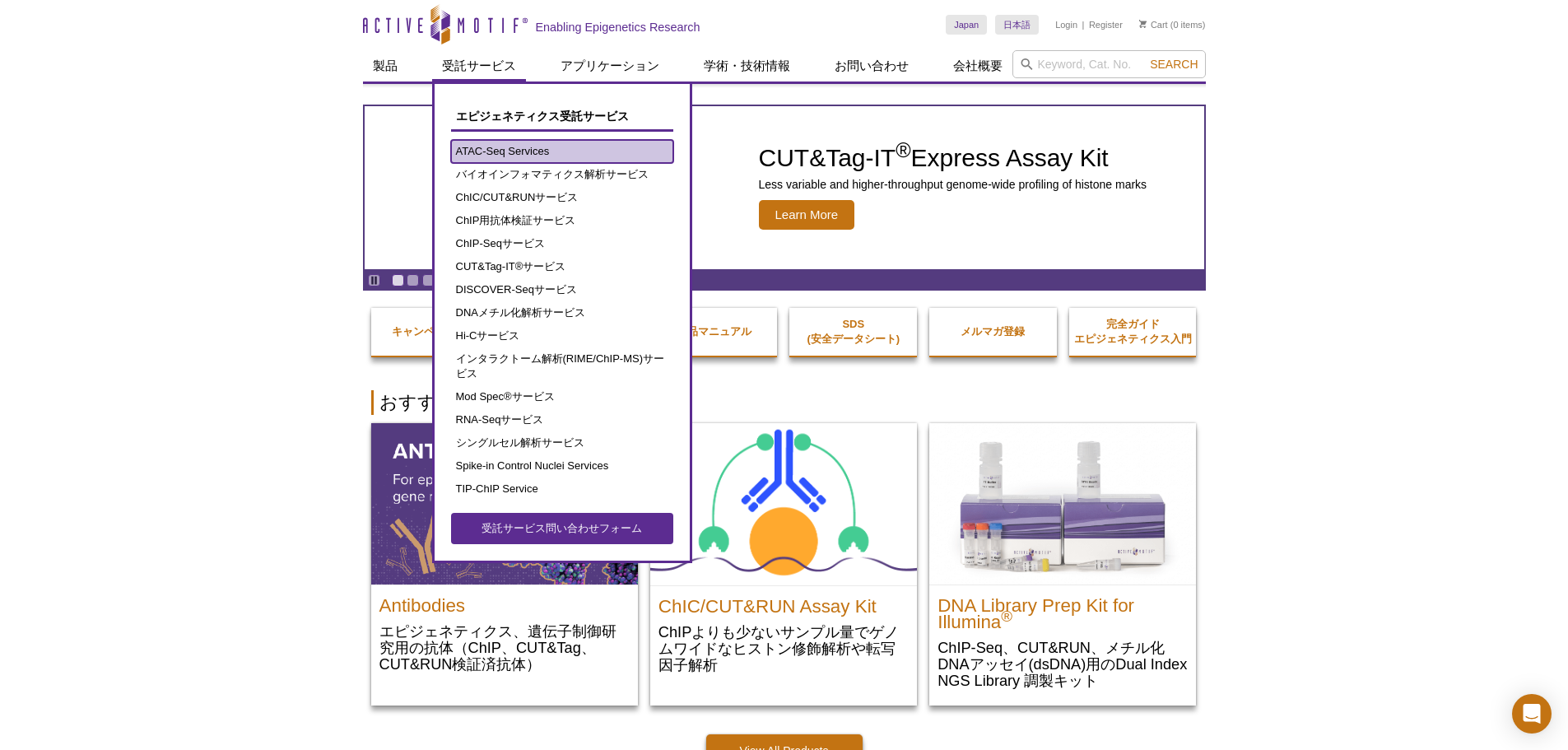 click on "ATAC-Seq Services" at bounding box center [562, 151] 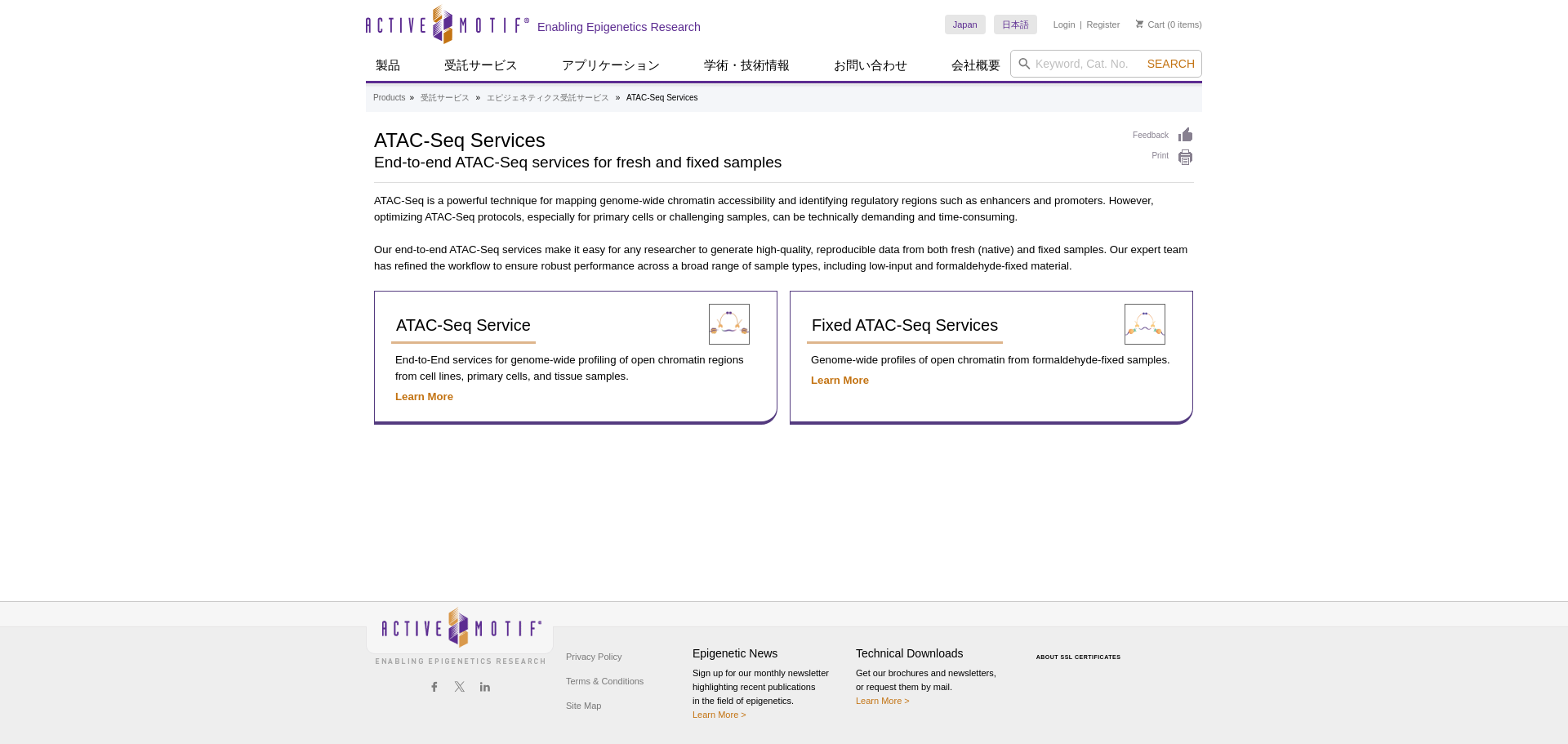 scroll, scrollTop: 0, scrollLeft: 0, axis: both 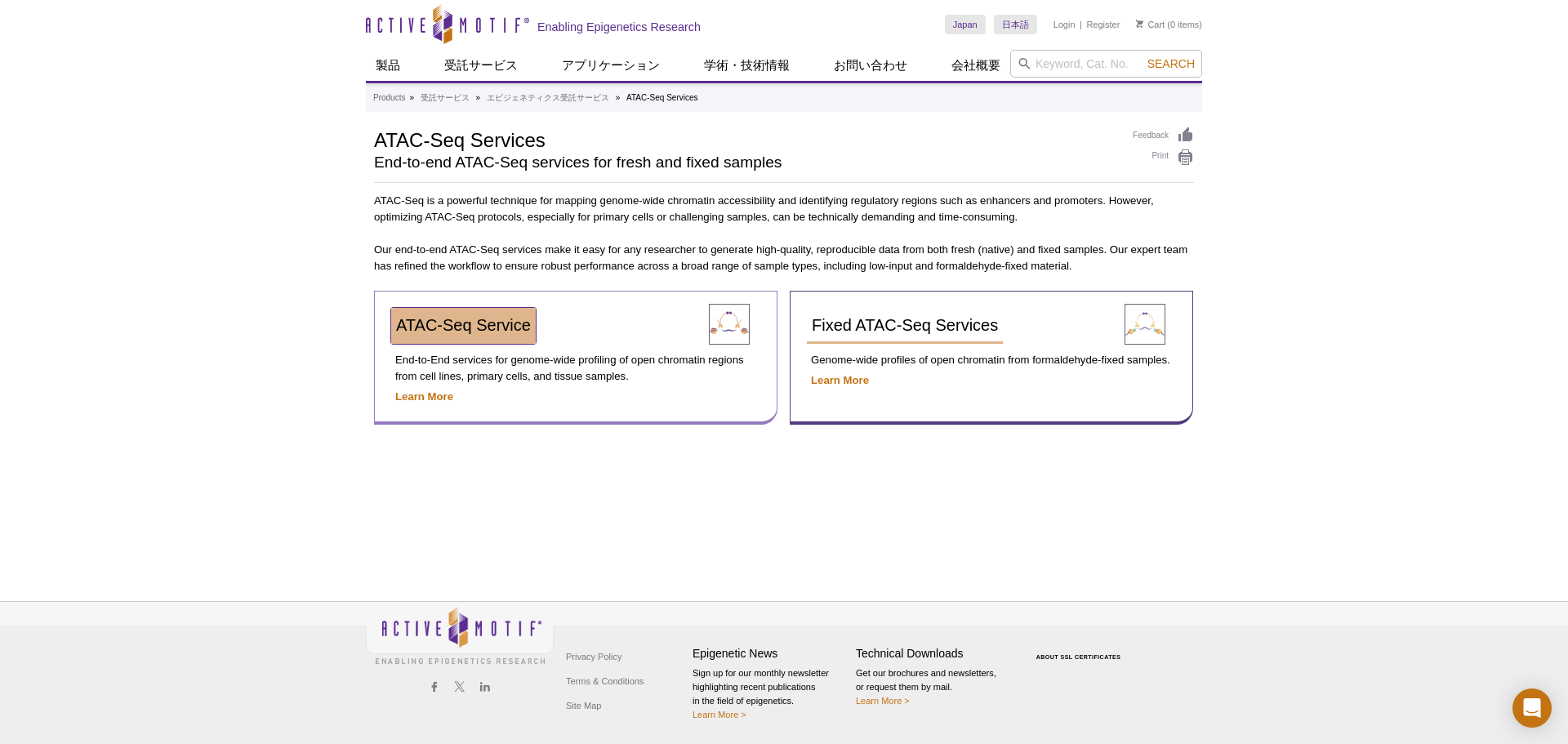 click on "ATAC-Seq Service" at bounding box center [463, 325] 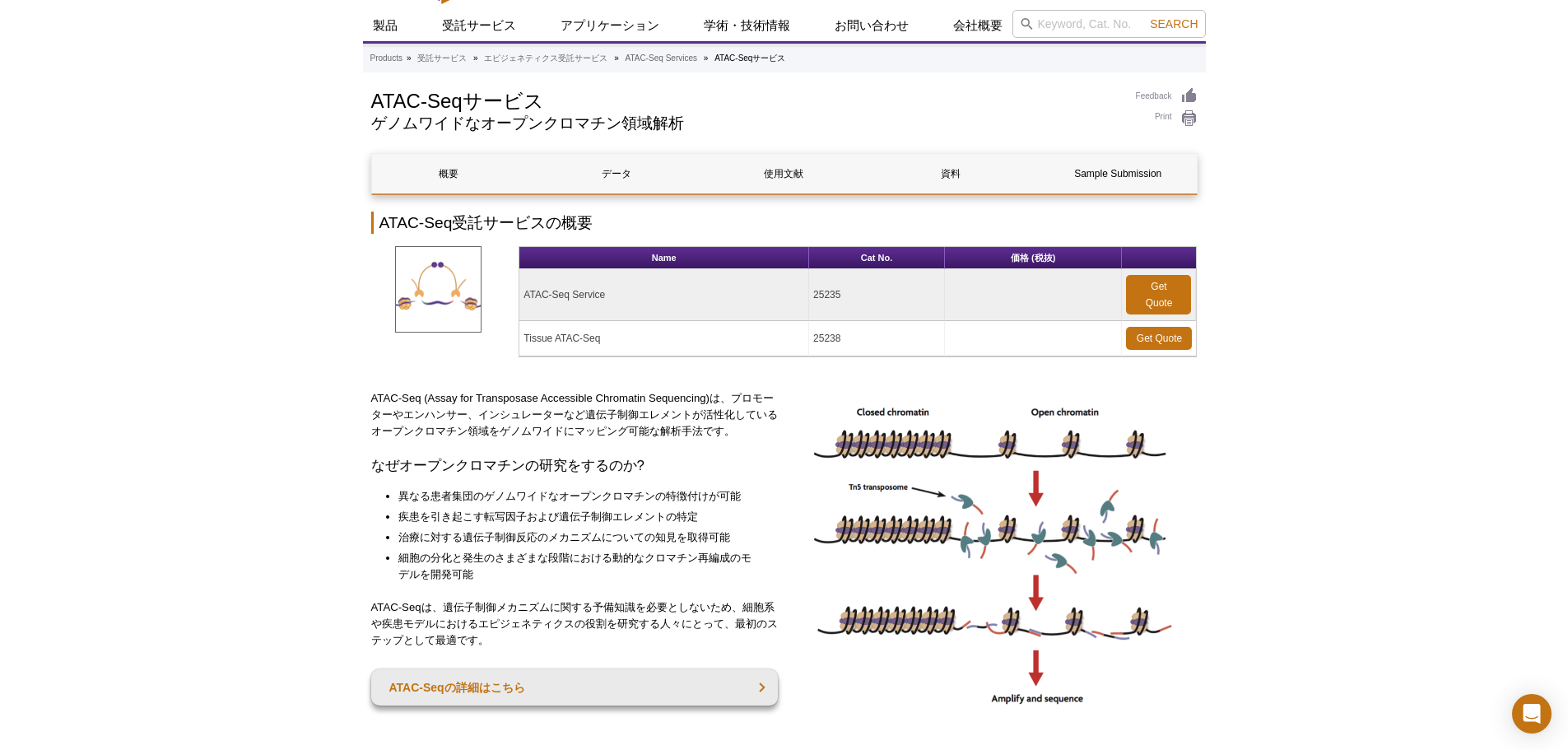 scroll, scrollTop: 0, scrollLeft: 0, axis: both 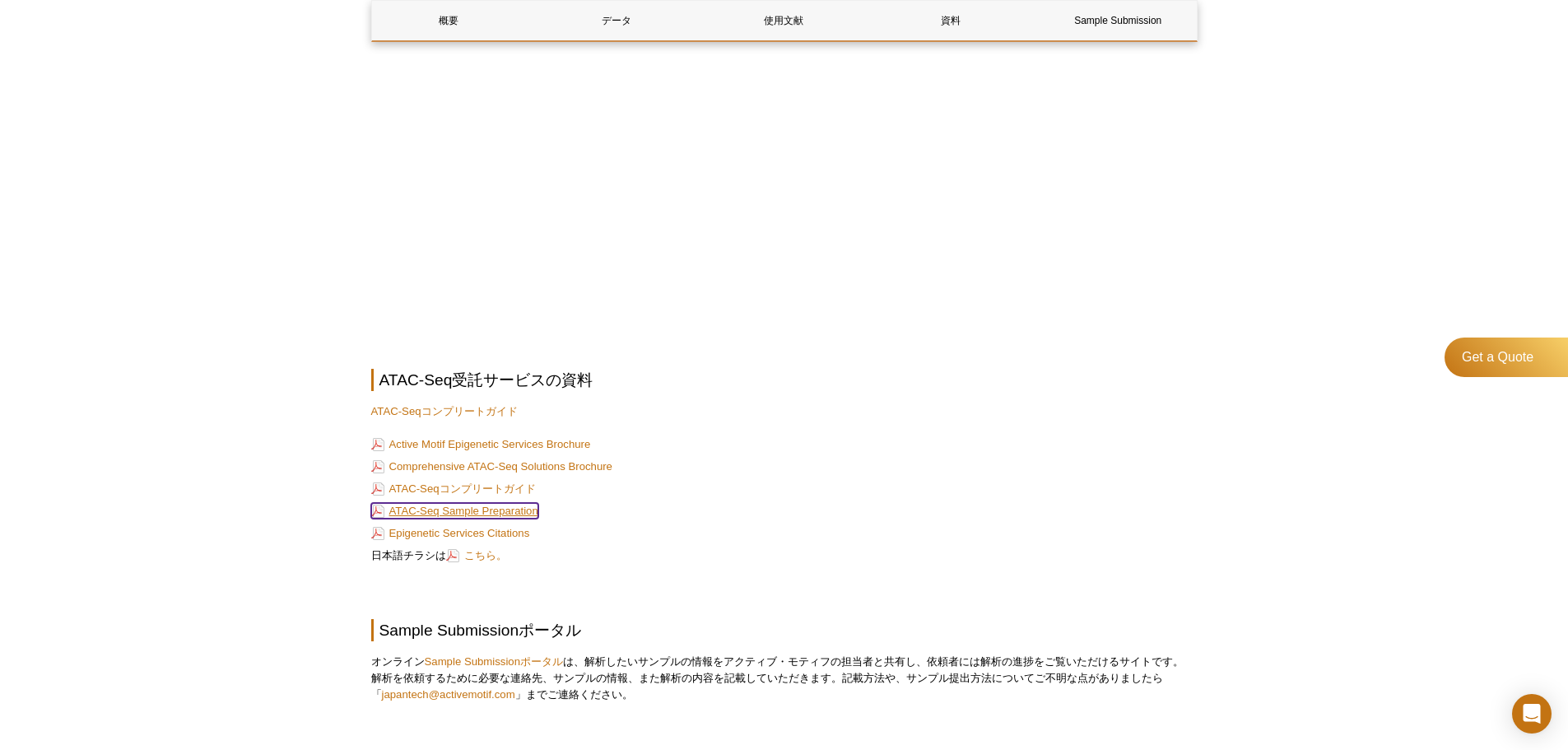 click on "ATAC-Seq Sample Preparation" at bounding box center (454, 510) 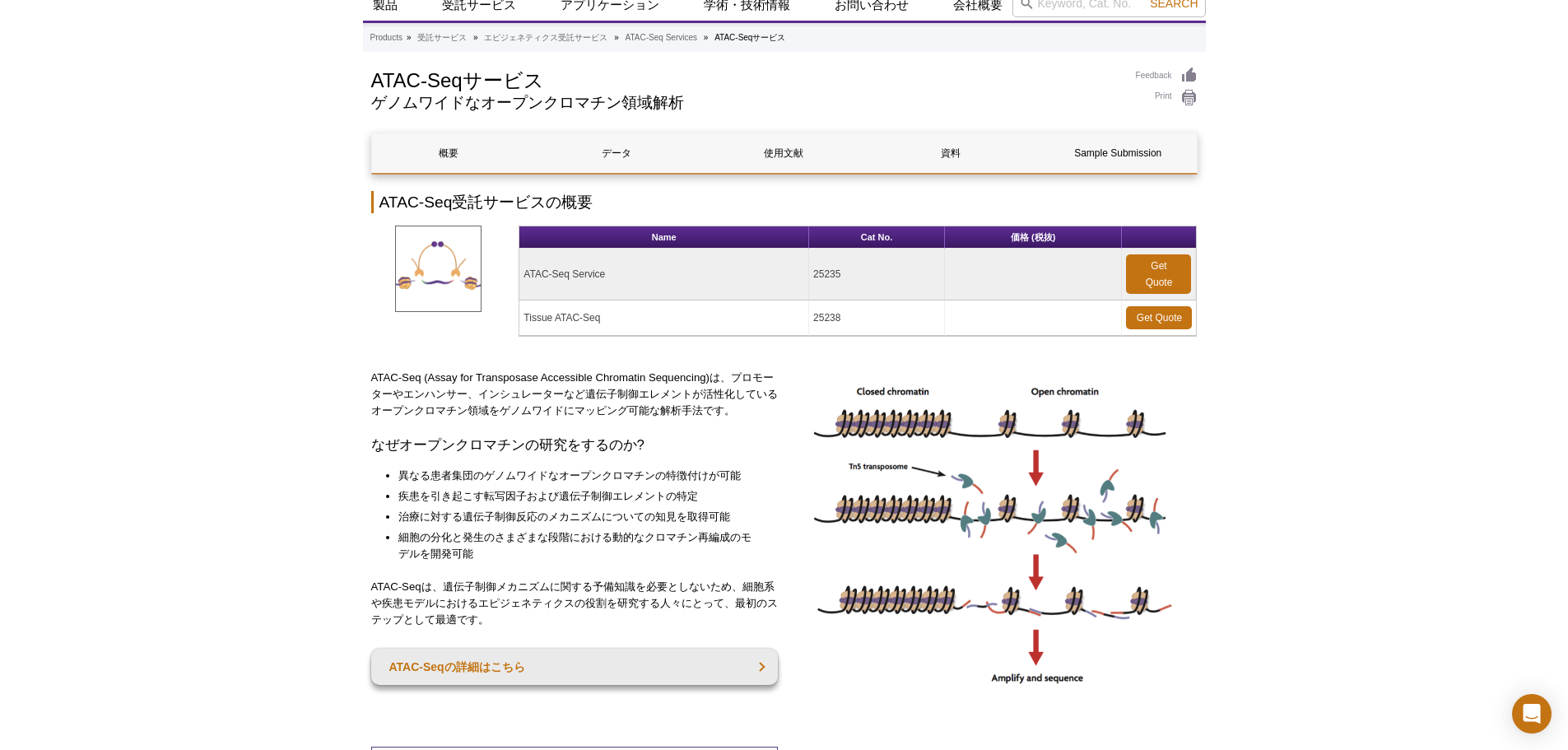 scroll, scrollTop: 0, scrollLeft: 0, axis: both 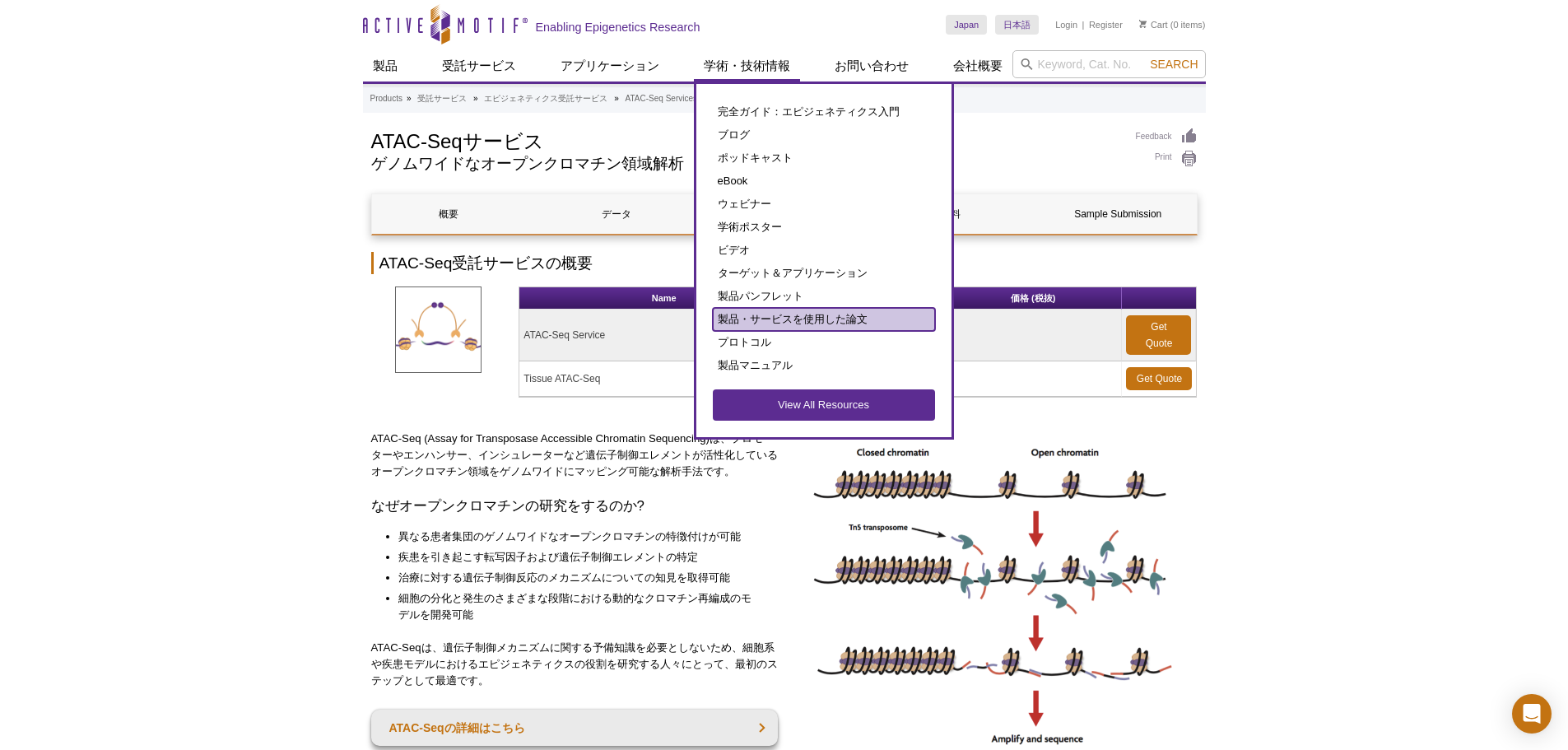 click on "製品・サービスを使用した論文" at bounding box center [824, 319] 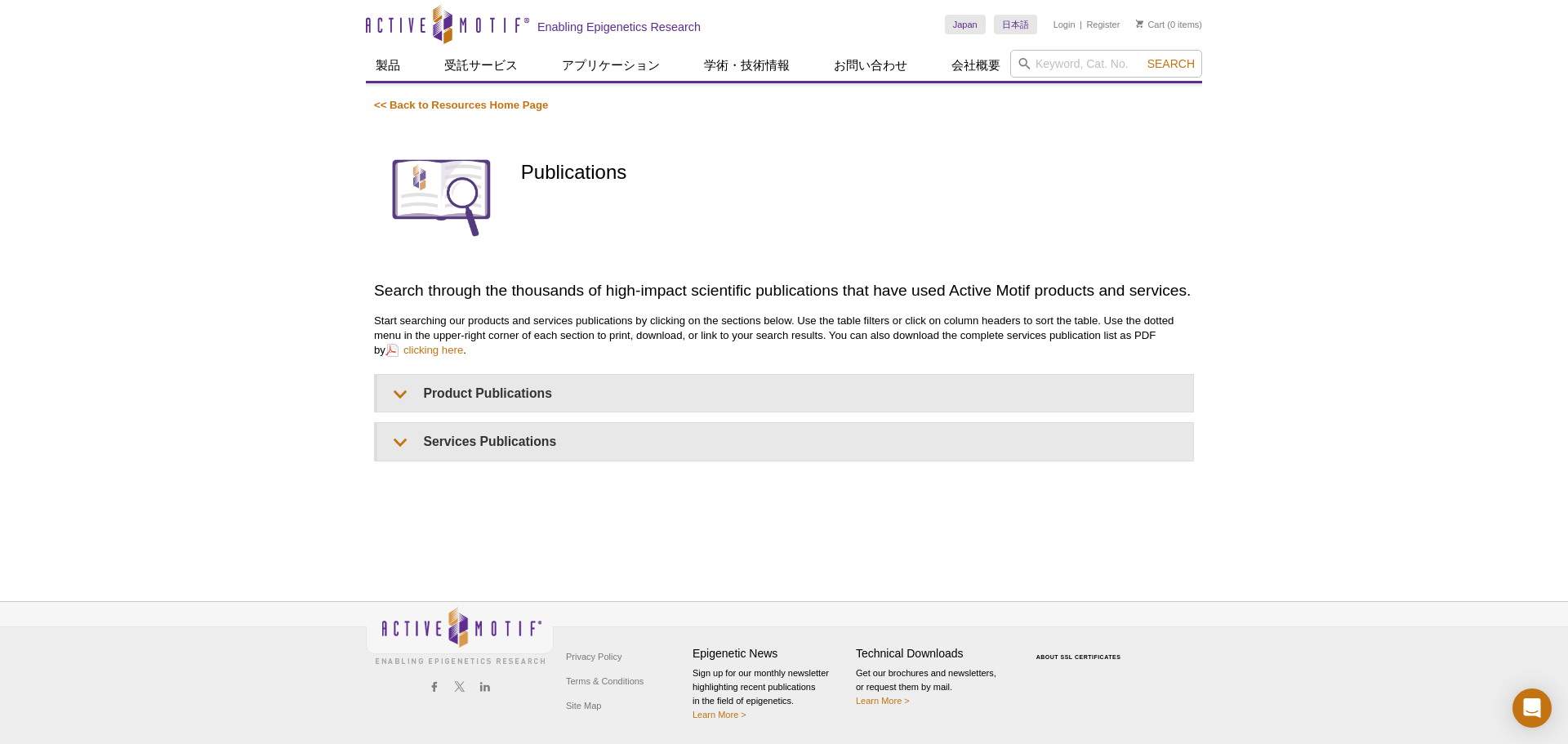 scroll, scrollTop: 0, scrollLeft: 0, axis: both 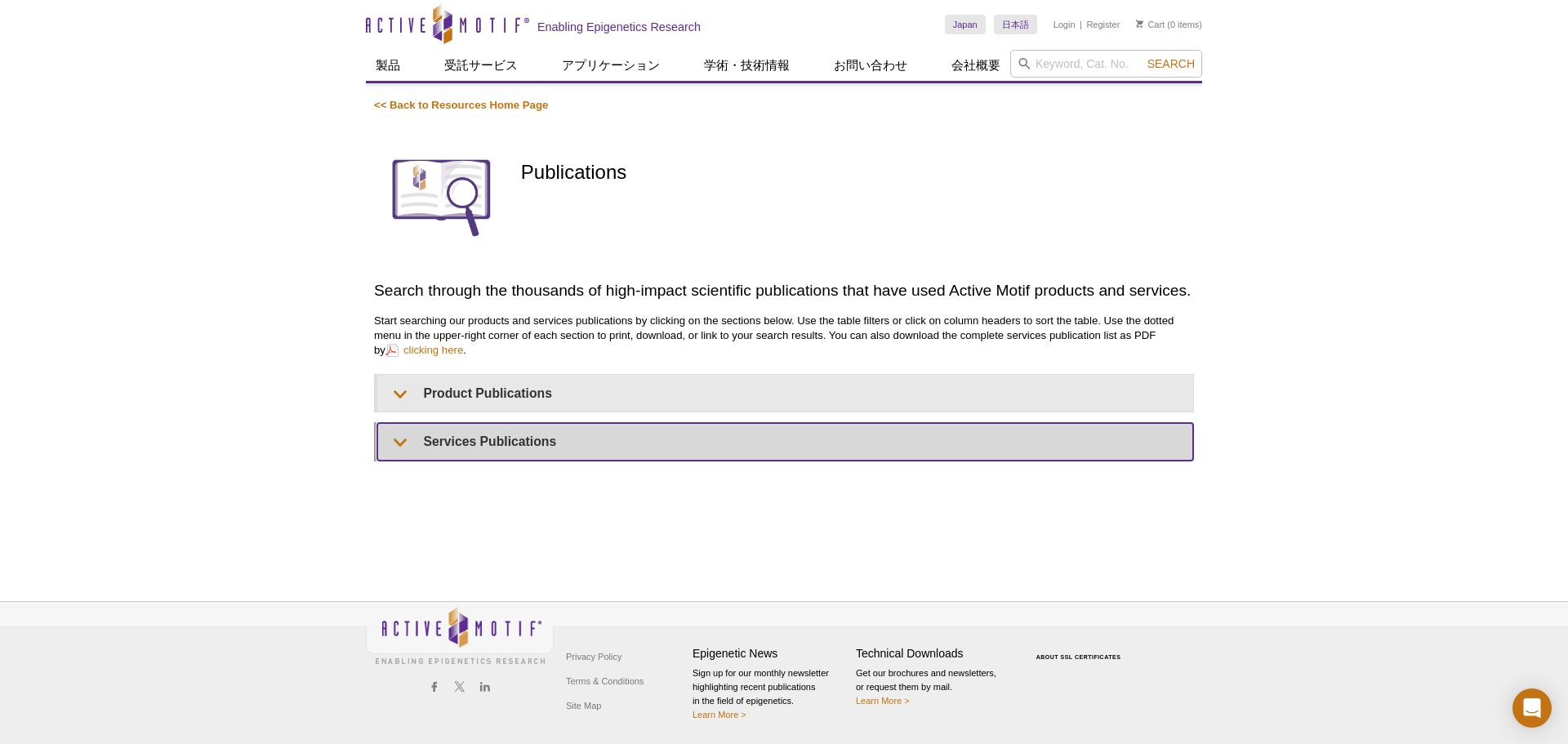 click on "Services Publications" at bounding box center (785, 441) 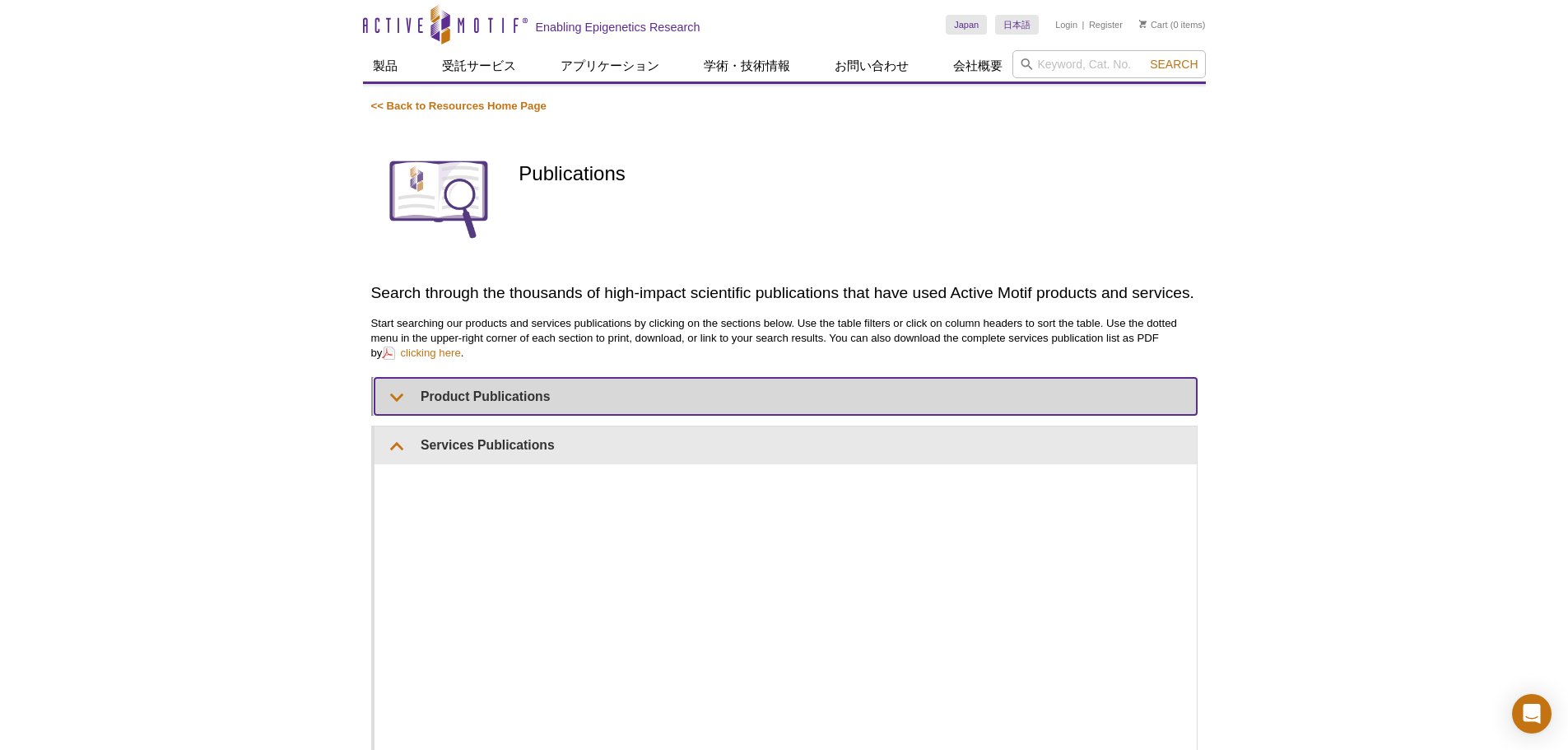 click on "Product Publications" at bounding box center [785, 396] 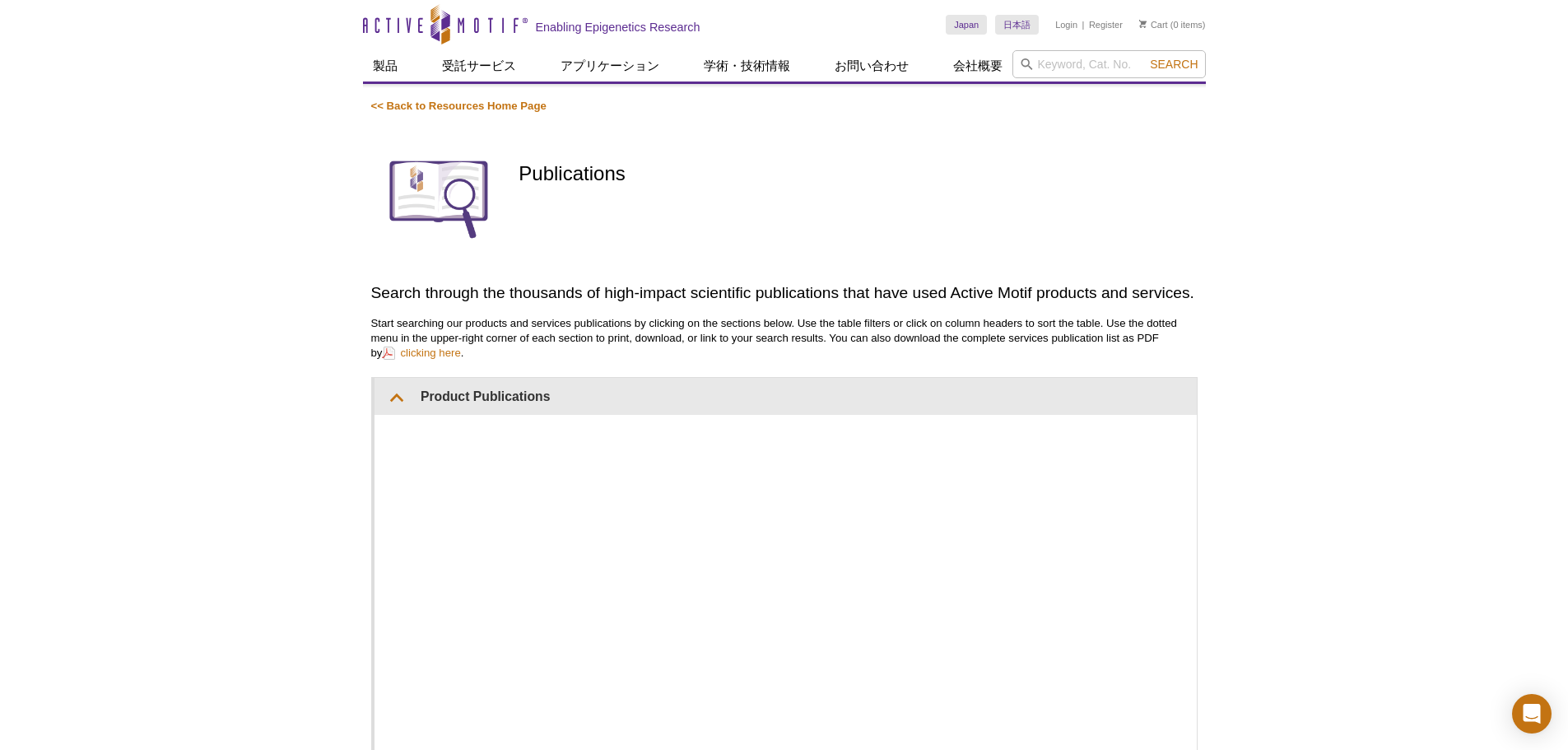 click on "Active Motif Logo
Enabling Epigenetics Research
0
Search
Skip to content
Active Motif Logo
Enabling Epigenetics Research
Japan
Australia
Austria
Belgium
Brazil
Canada
China" at bounding box center [784, 943] 